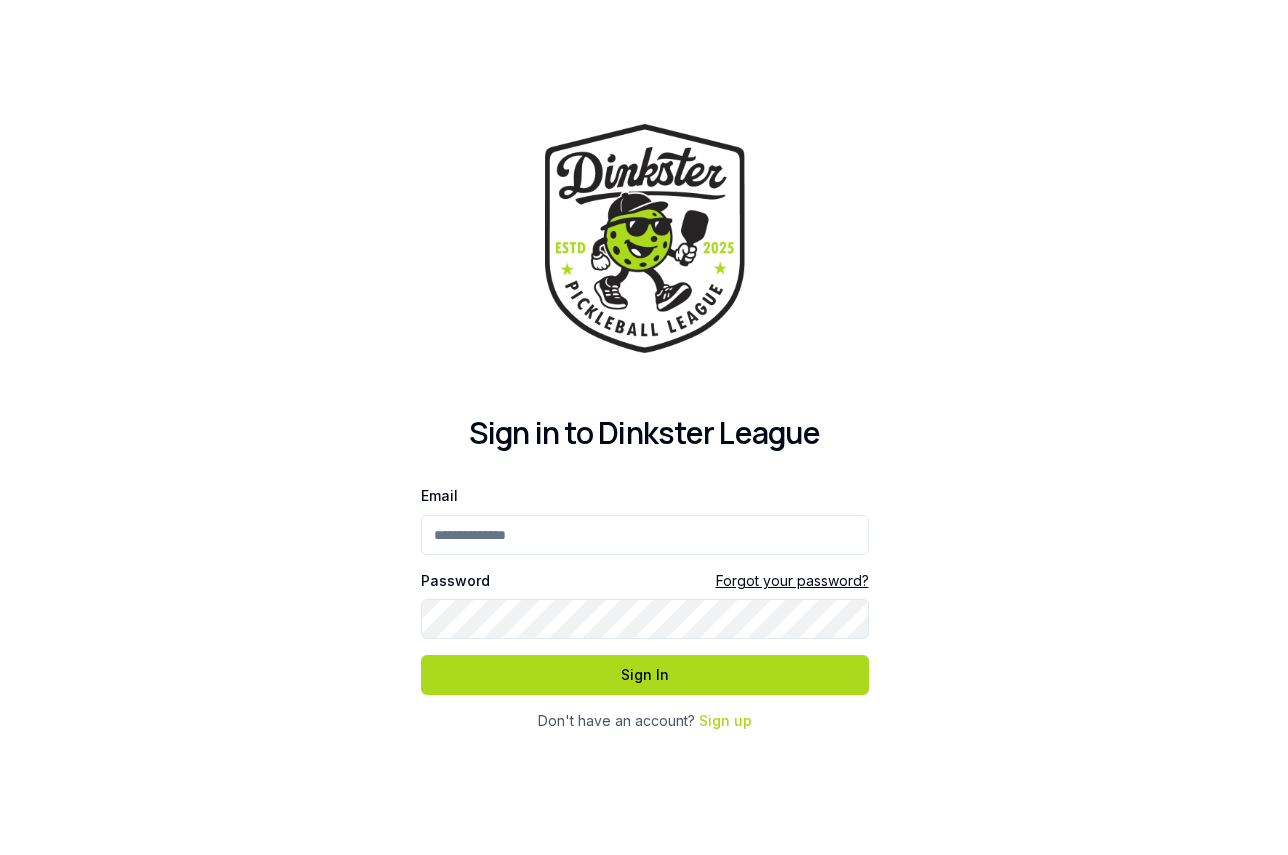 scroll, scrollTop: 0, scrollLeft: 0, axis: both 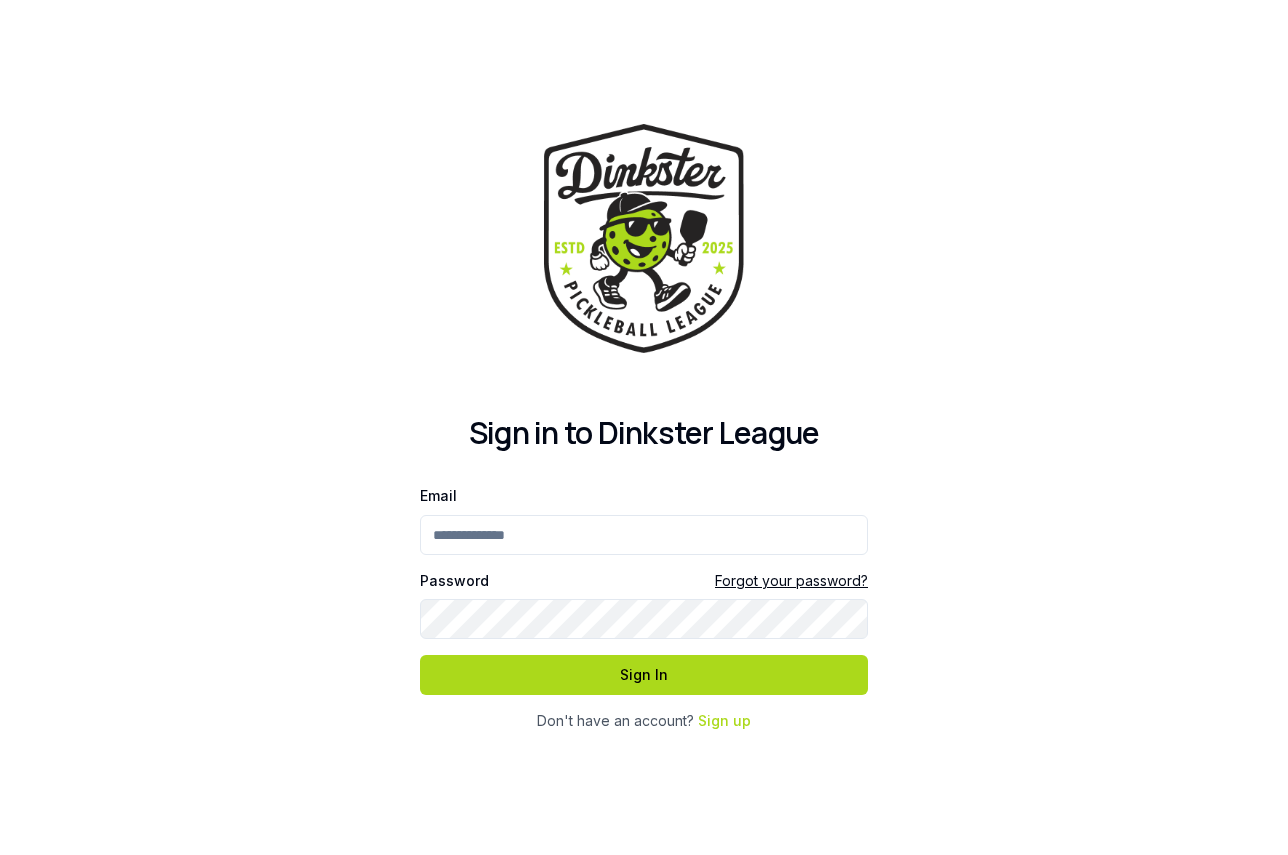 click on "Email" at bounding box center (644, 535) 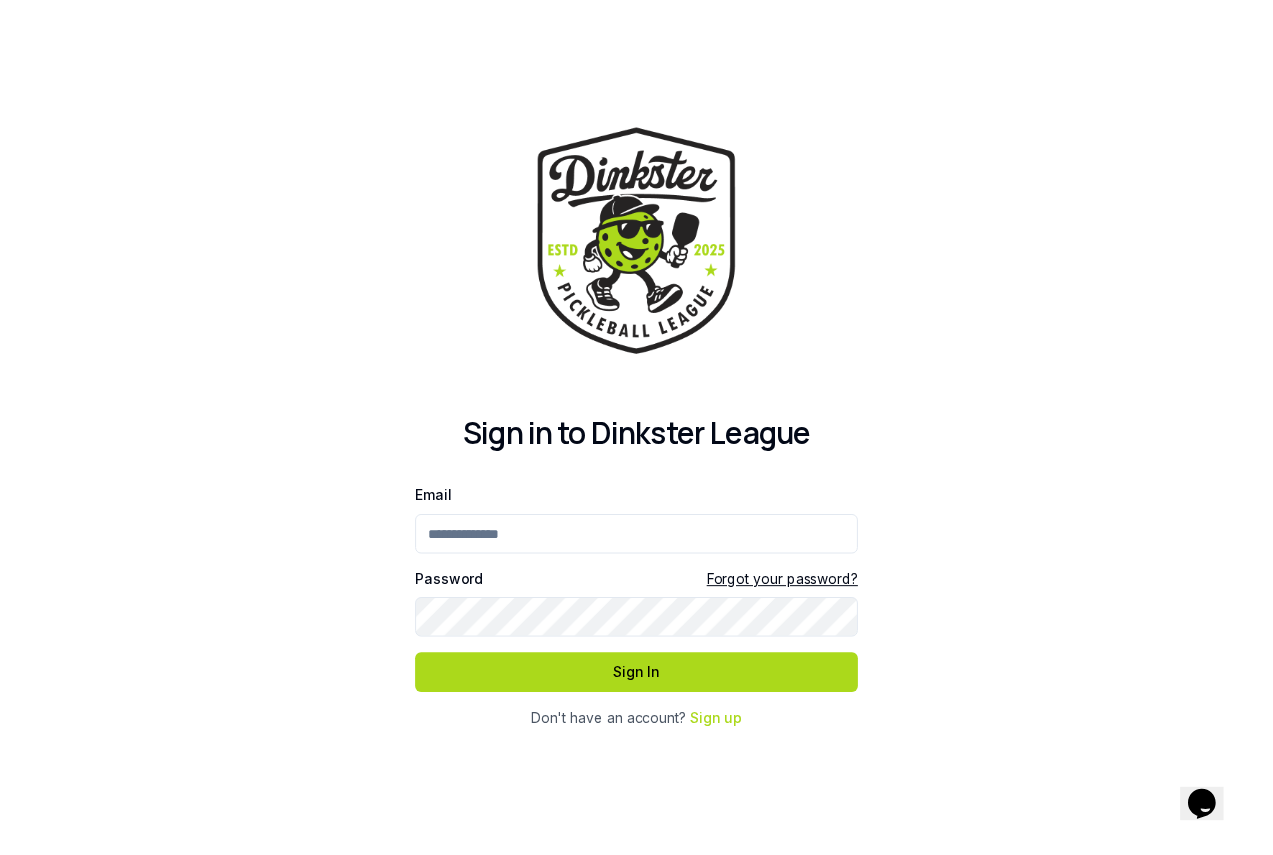 scroll, scrollTop: 0, scrollLeft: 0, axis: both 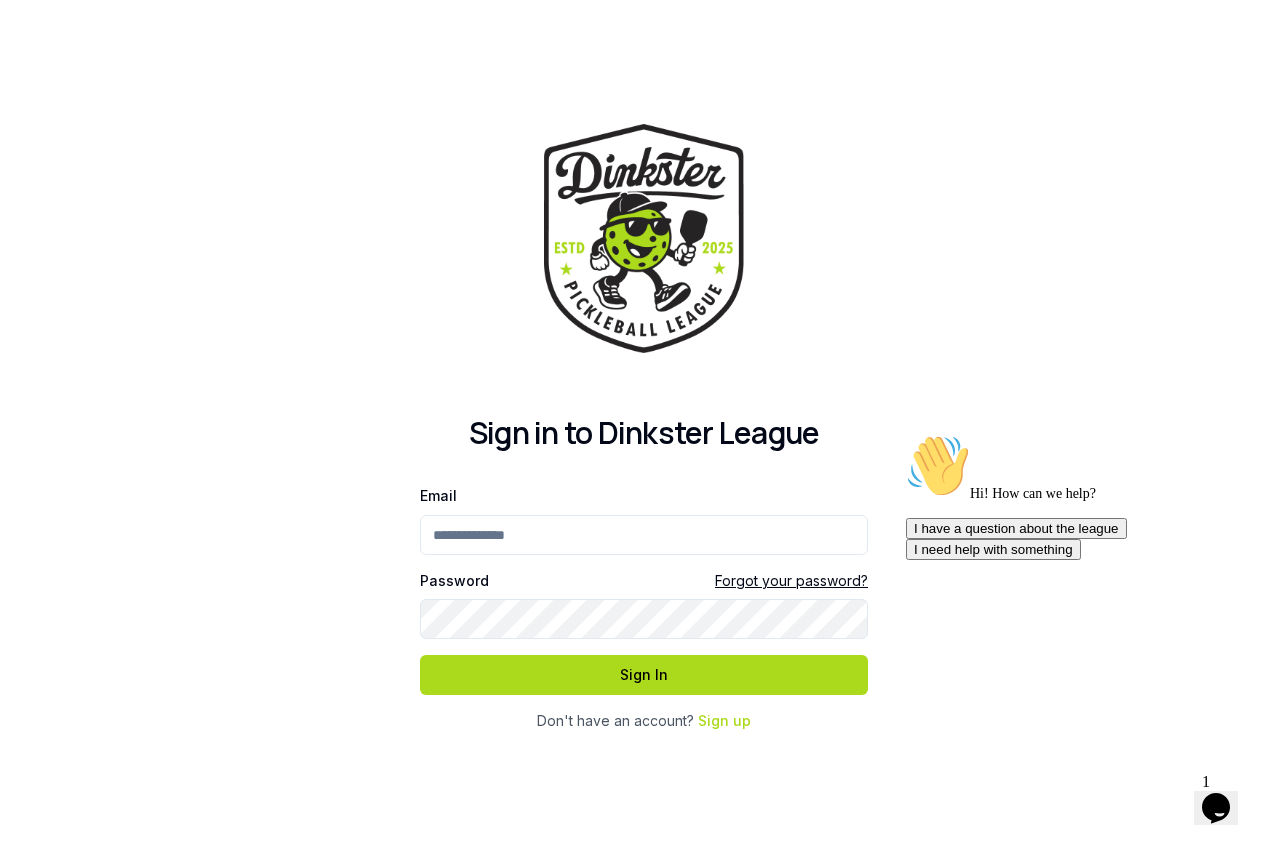 type on "**********" 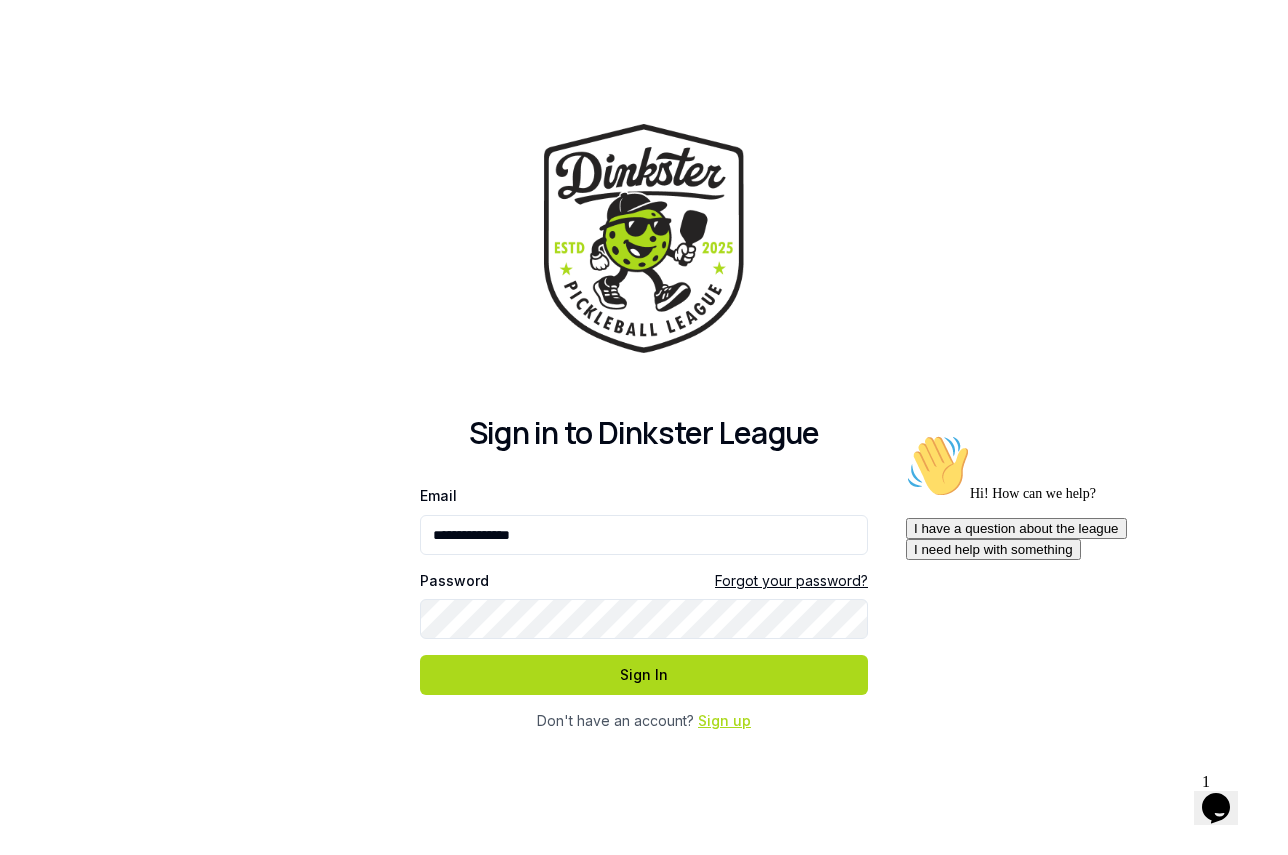 click on "Sign up" at bounding box center [724, 720] 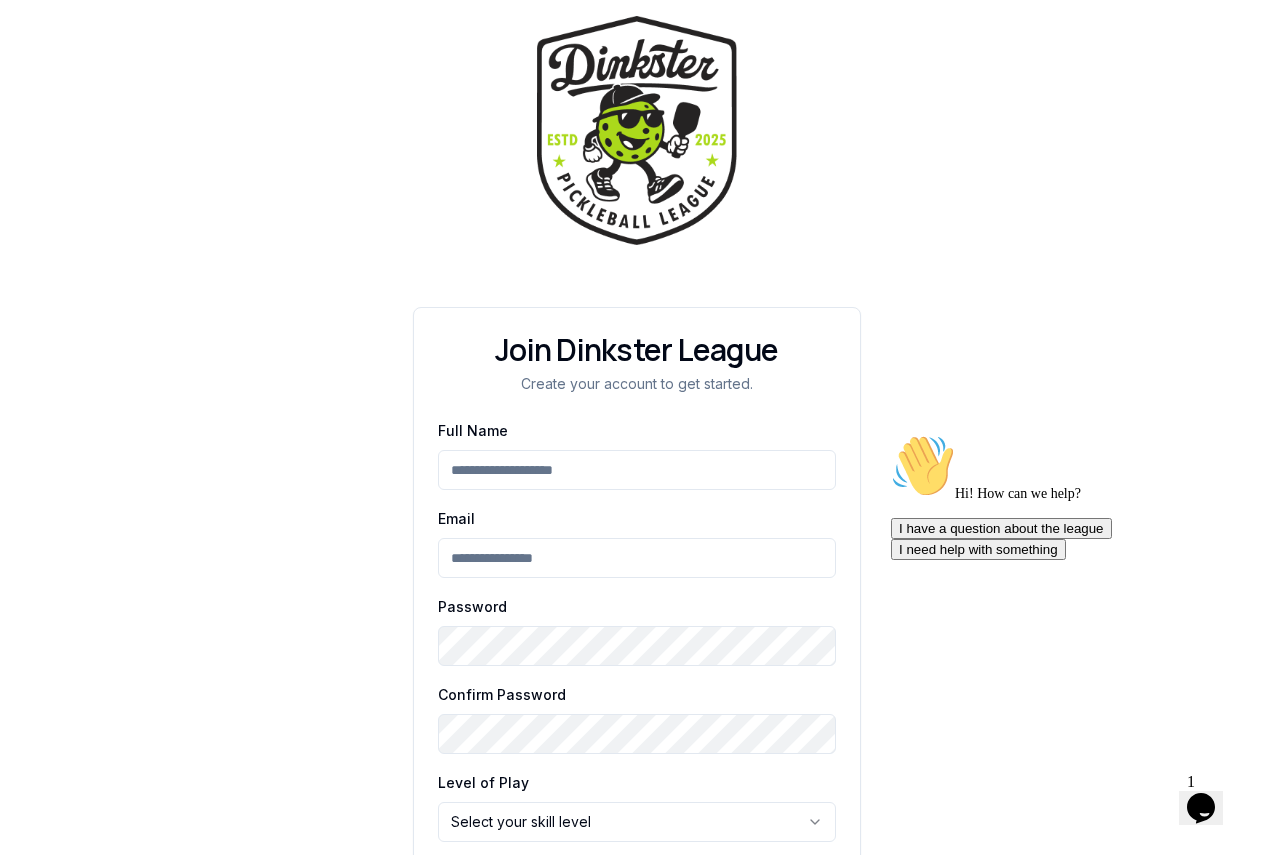 click on "Full Name" at bounding box center [637, 470] 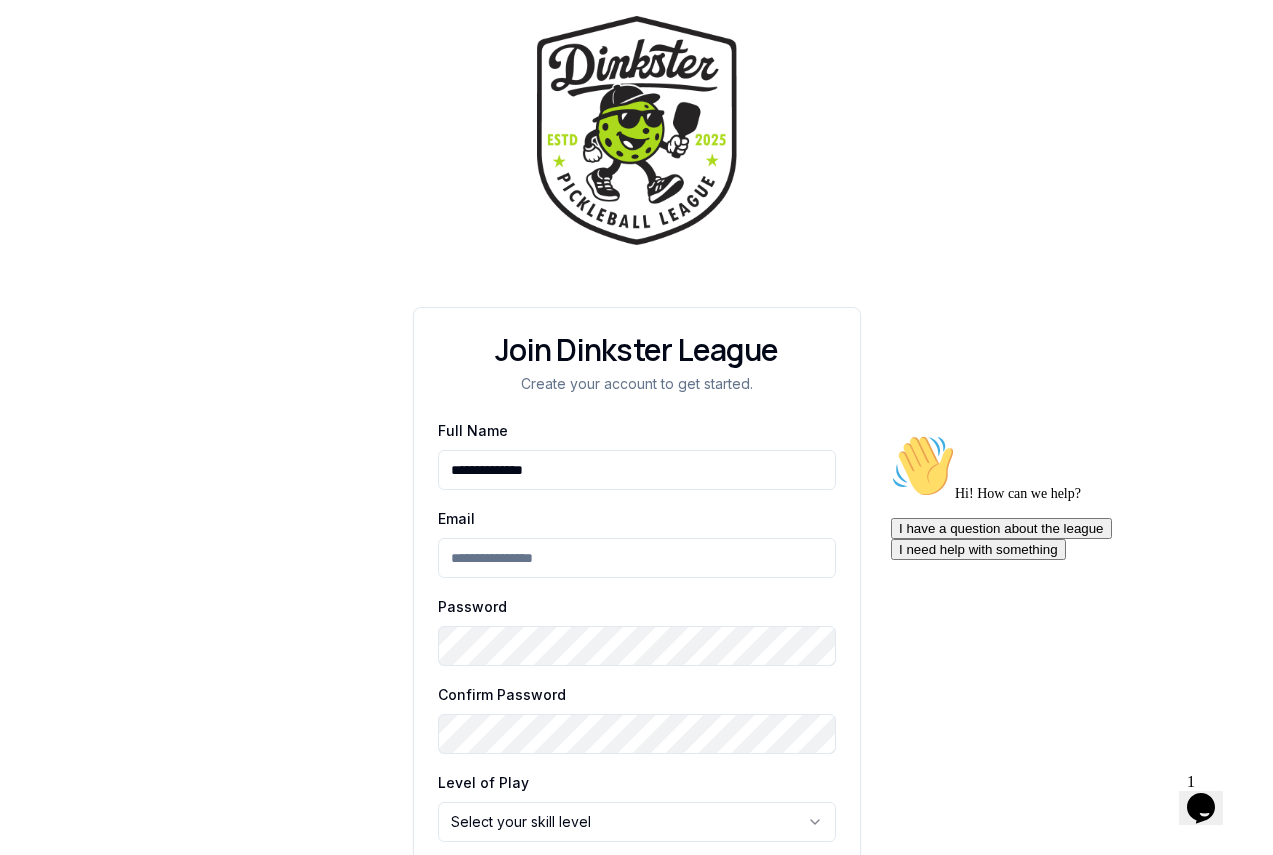 type on "**********" 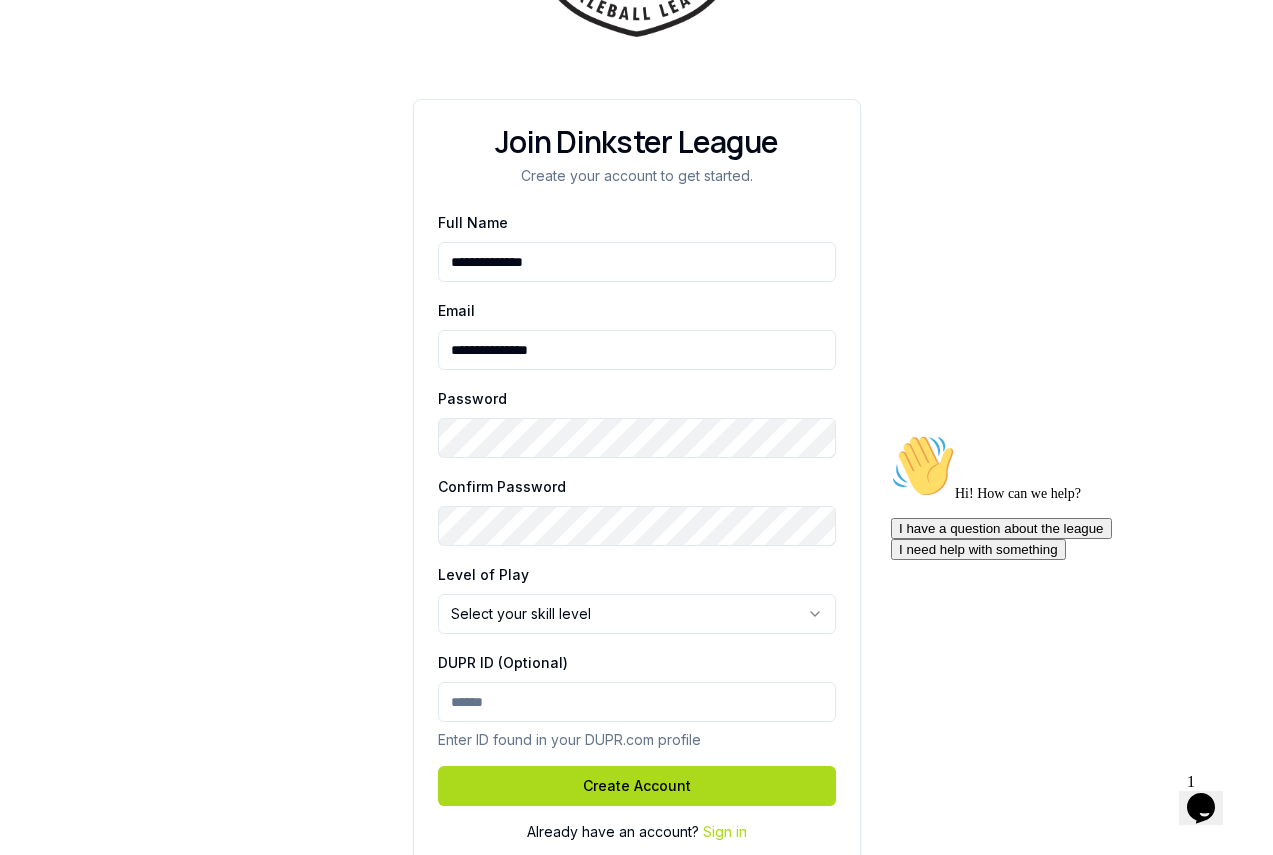 scroll, scrollTop: 236, scrollLeft: 0, axis: vertical 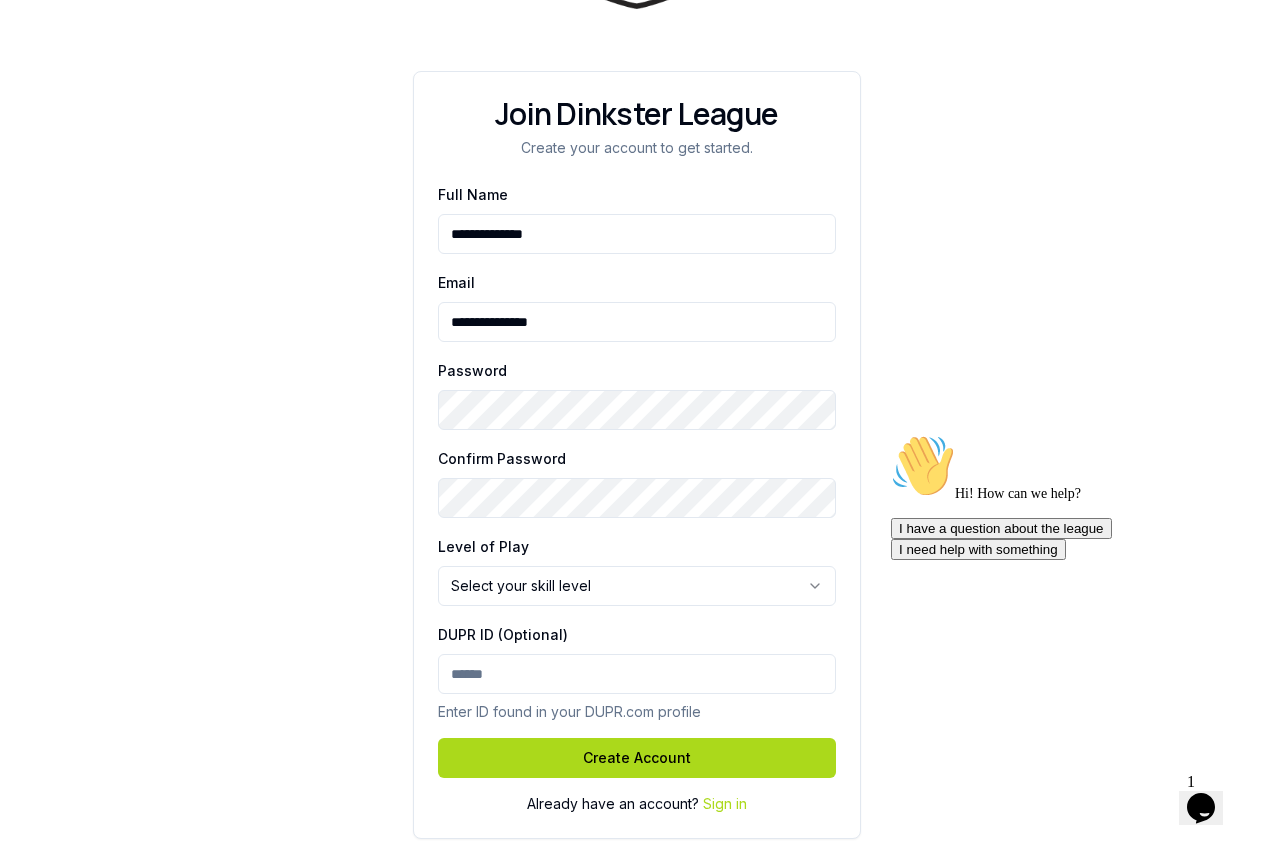 click on "**********" at bounding box center [636, 309] 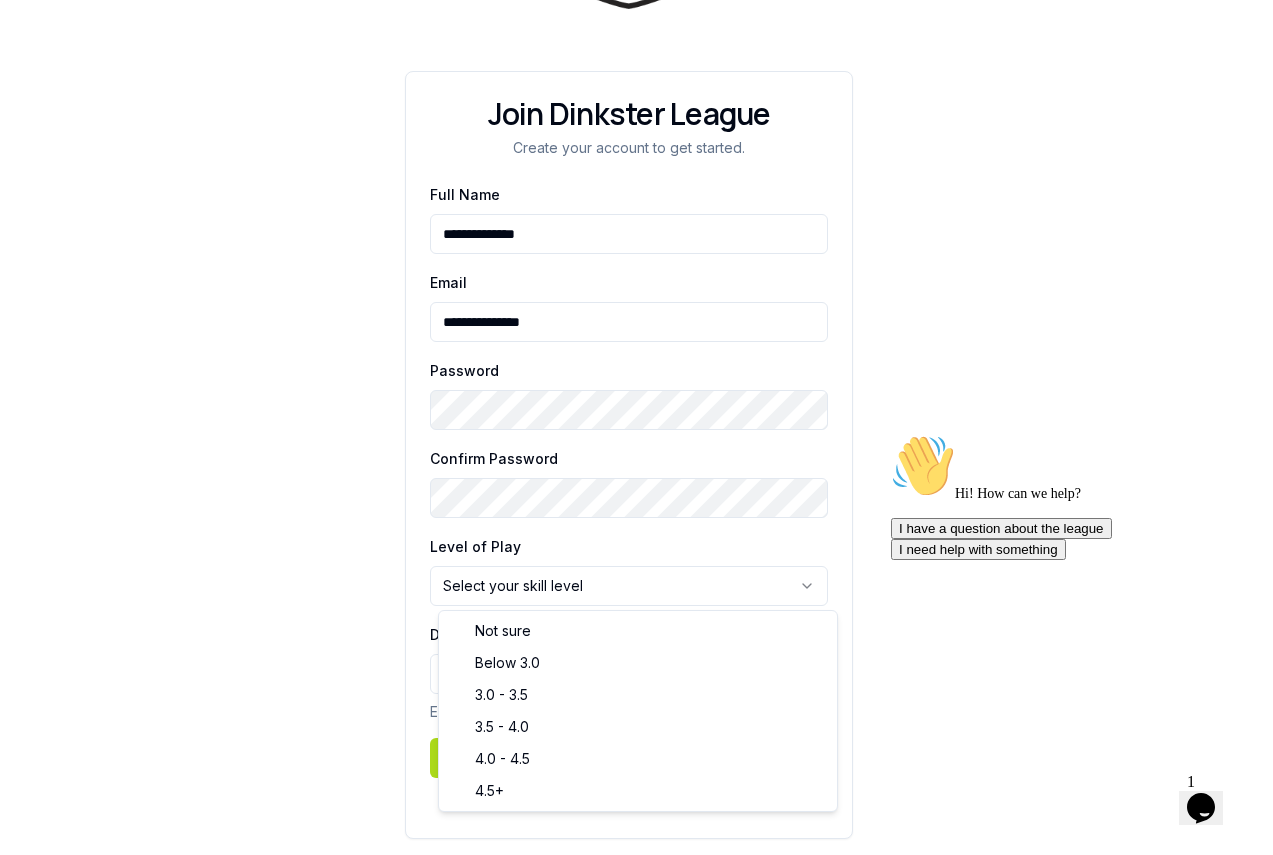 click on "**********" at bounding box center [636, 309] 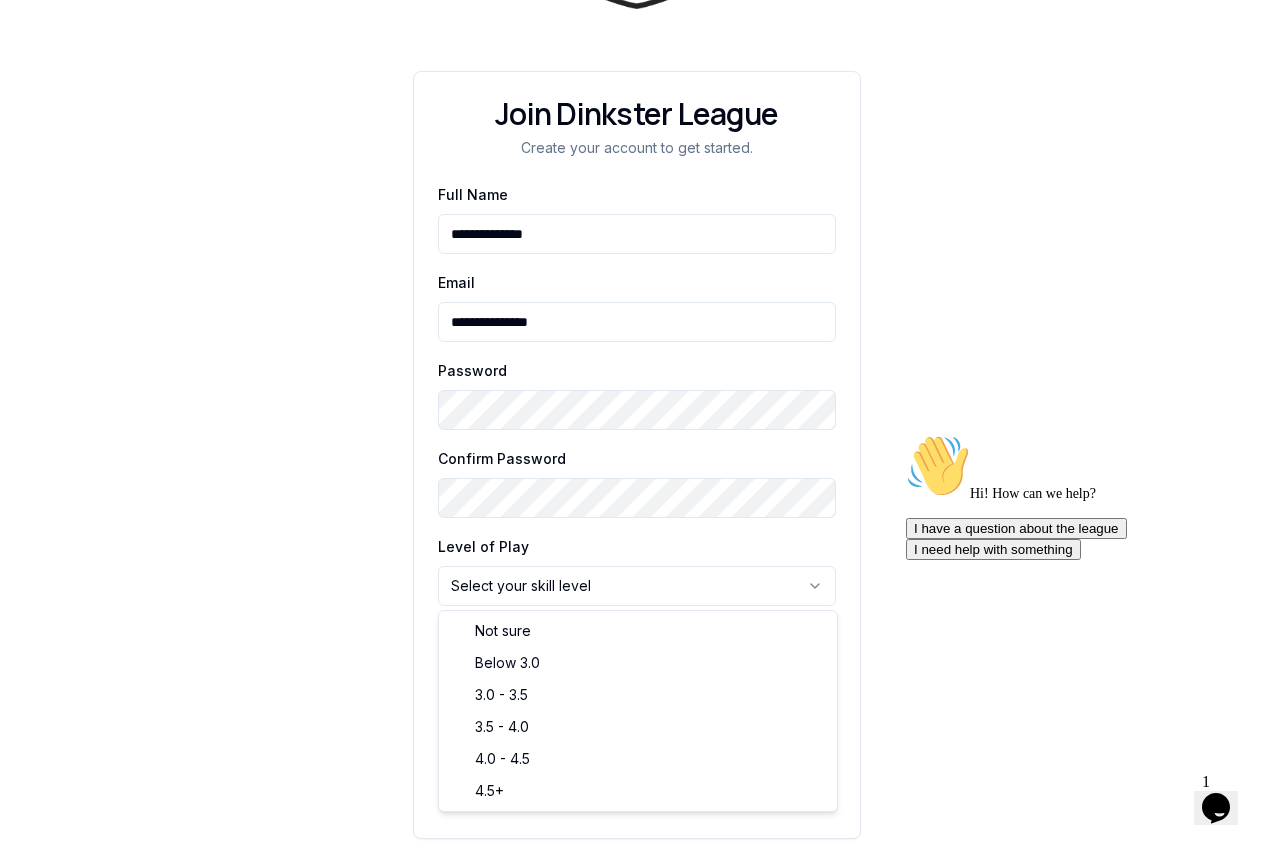select on "*******" 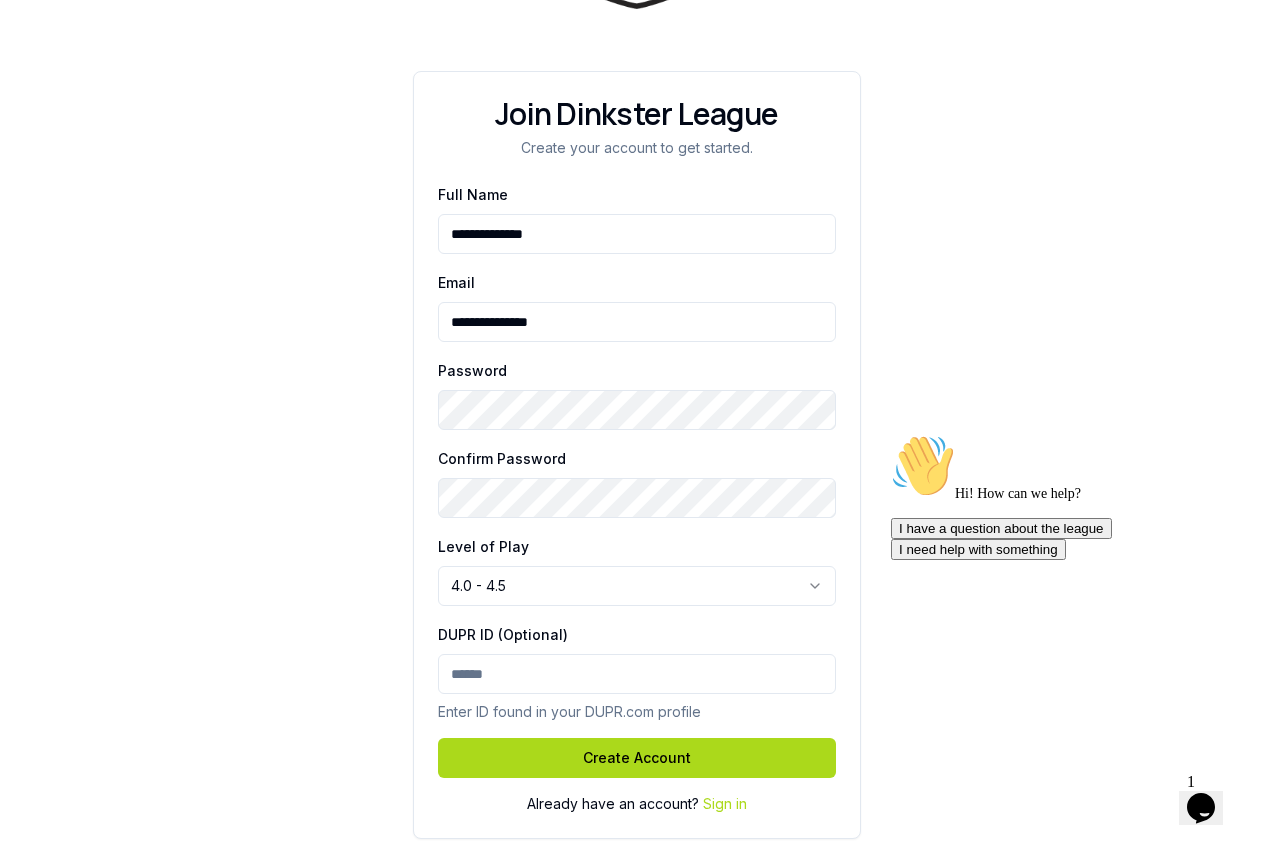 click on "DUPR ID (Optional)" at bounding box center [637, 674] 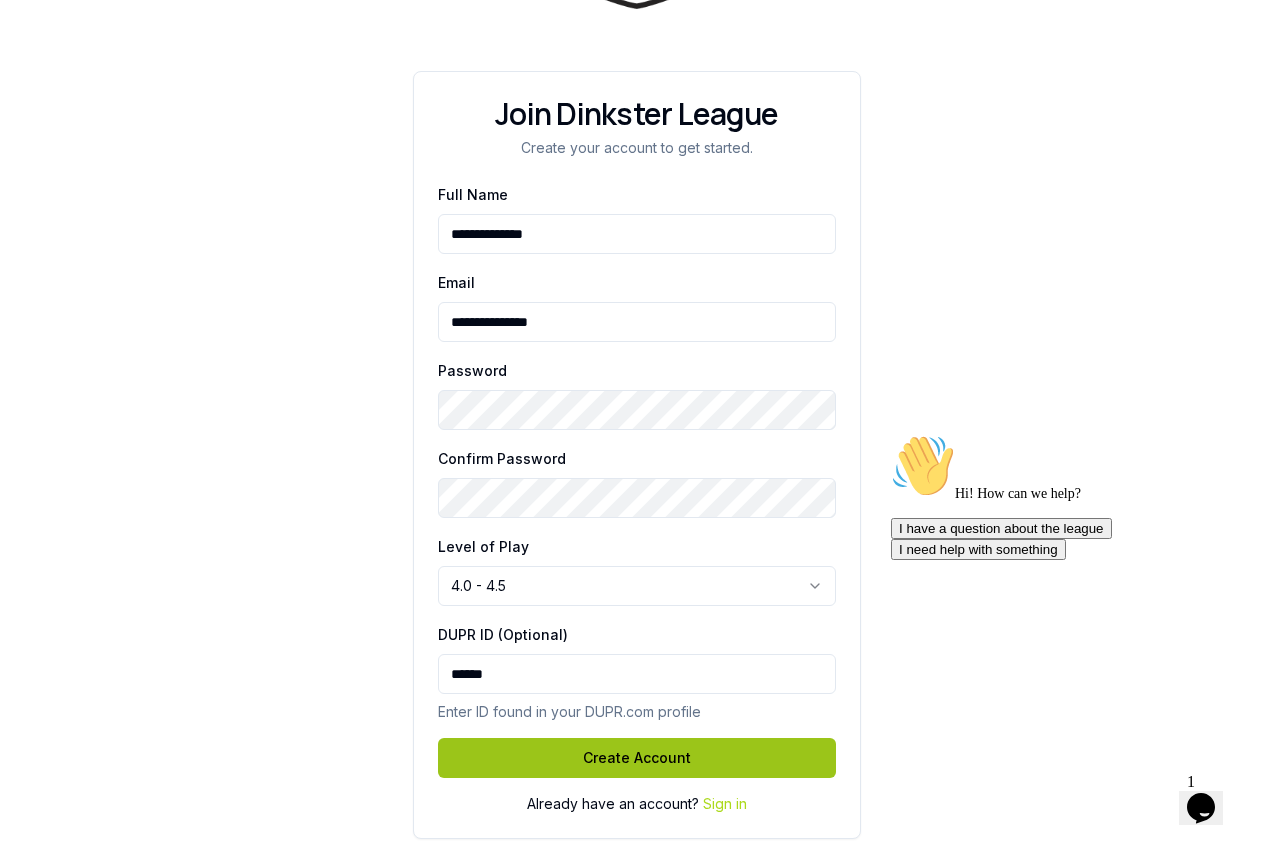 type on "******" 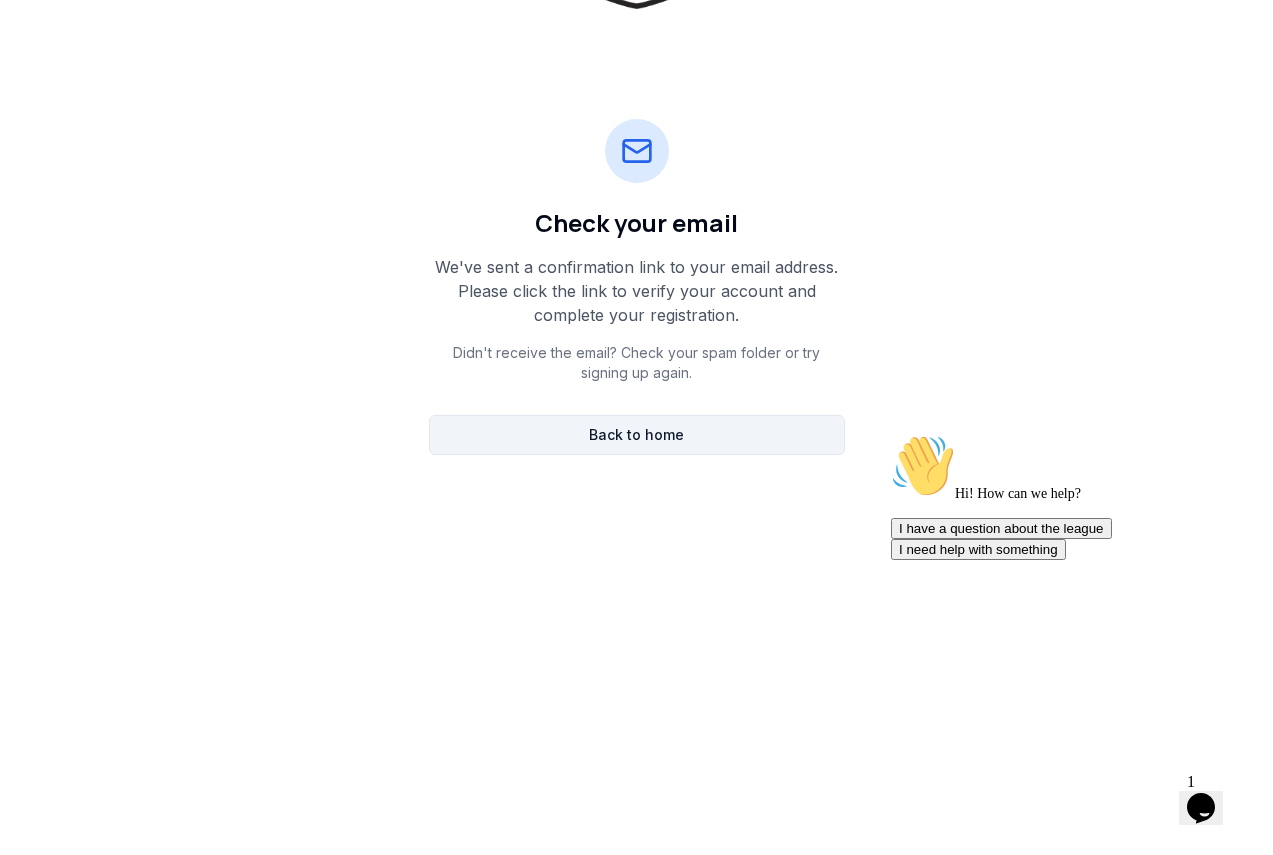 click on "Back to home" at bounding box center [637, 435] 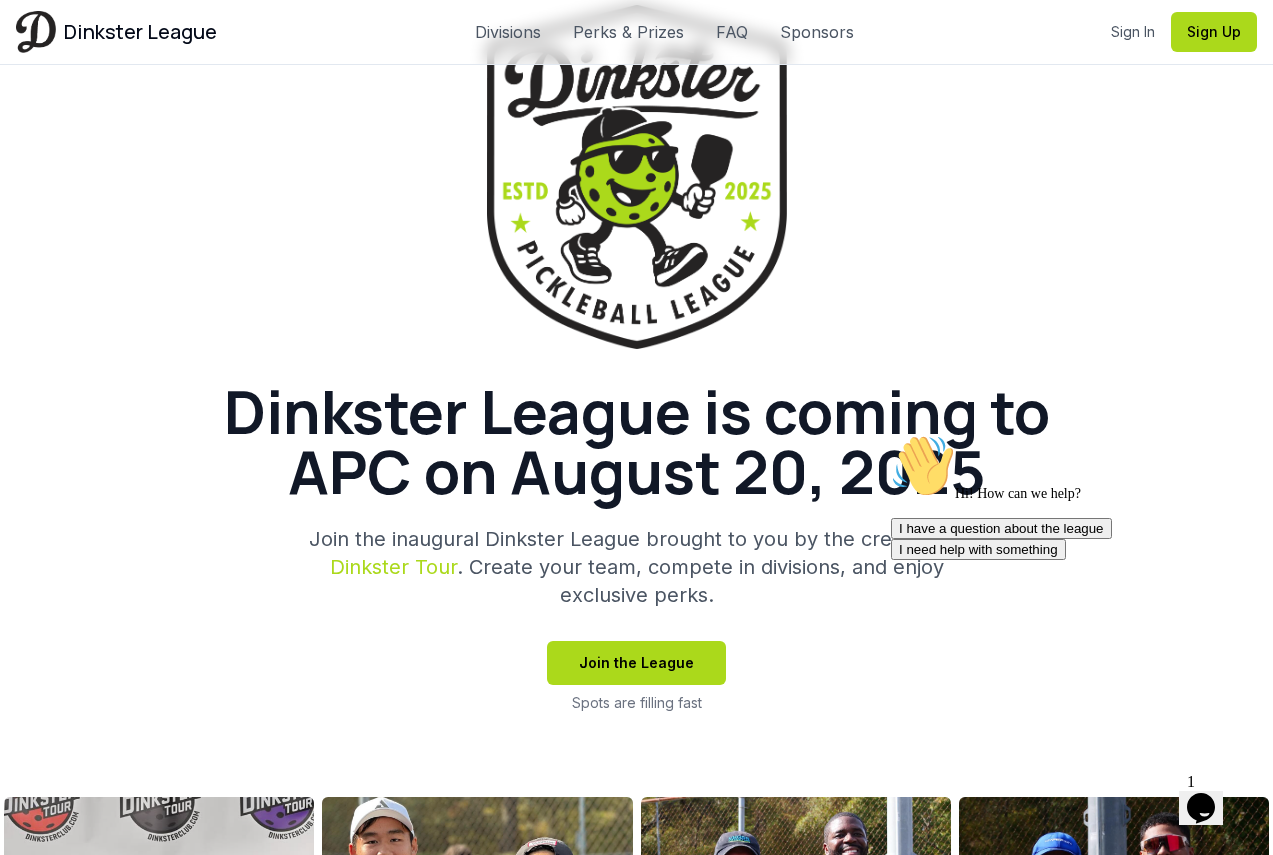scroll, scrollTop: 0, scrollLeft: 0, axis: both 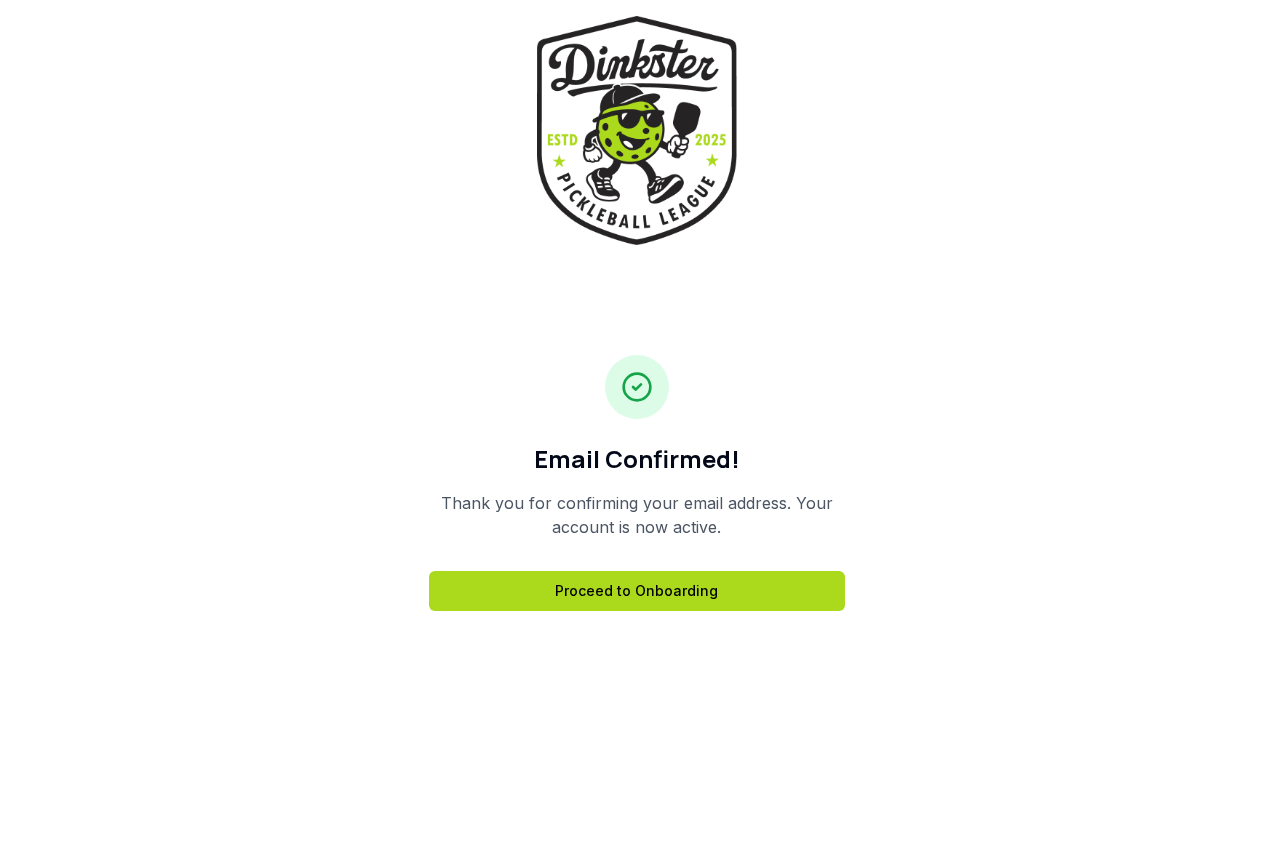 click on "Proceed to Onboarding" at bounding box center (637, 591) 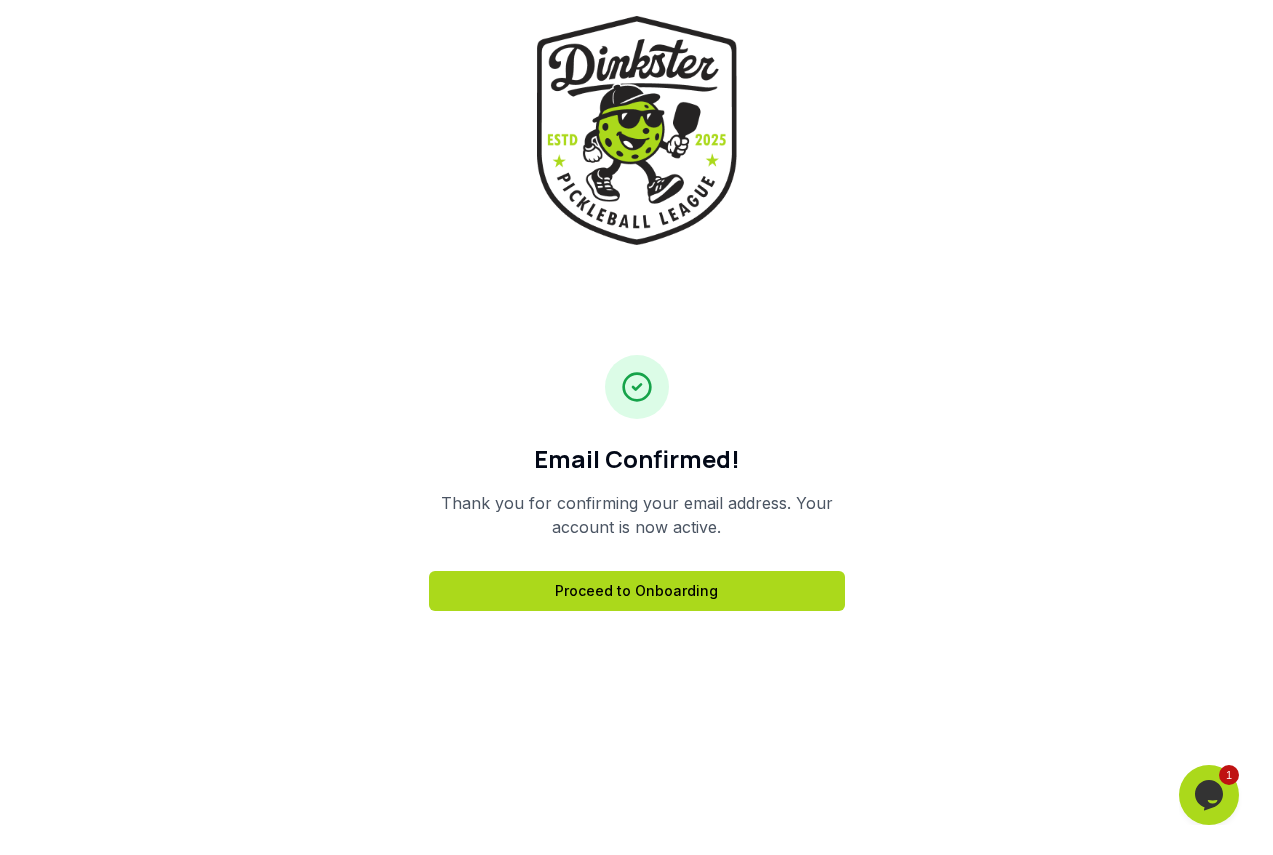 scroll, scrollTop: 0, scrollLeft: 0, axis: both 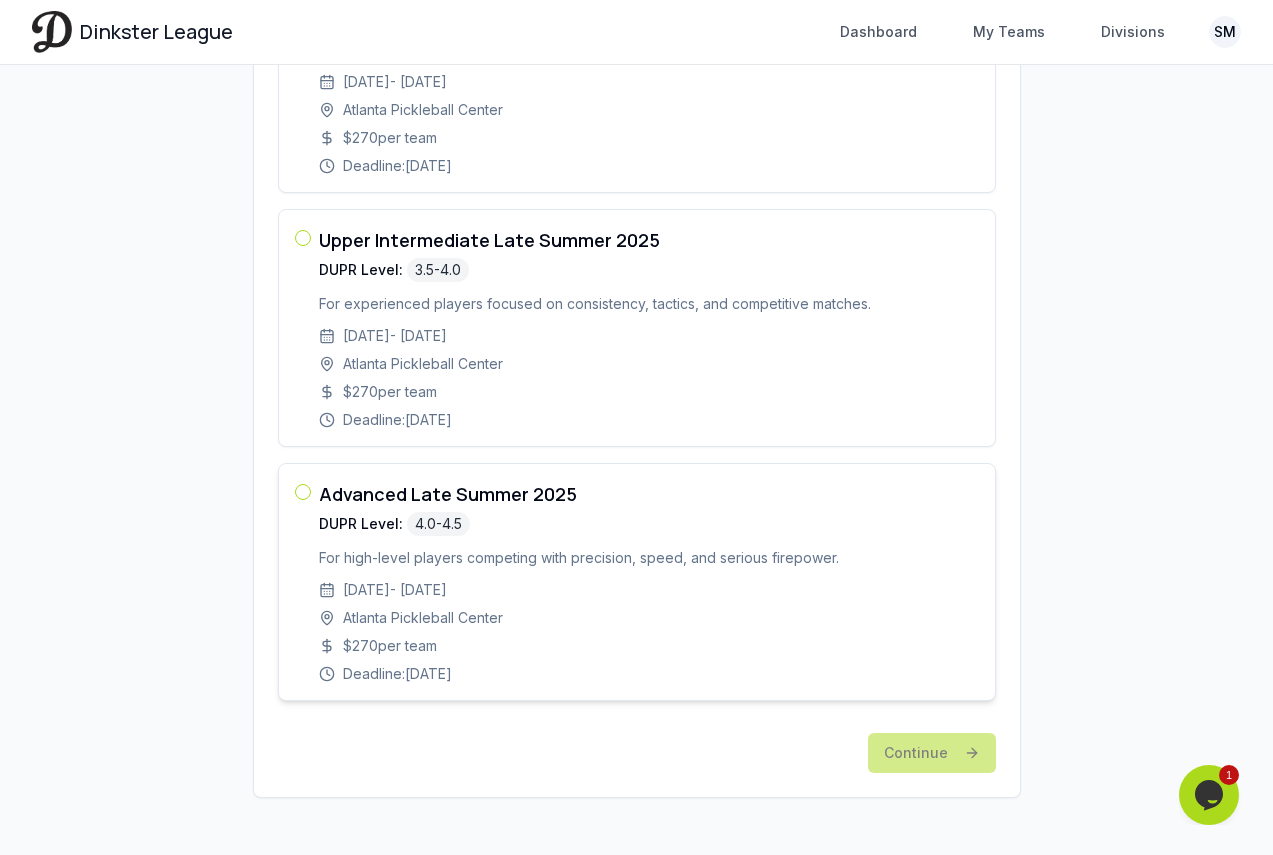 click on "Advanced Late Summer 2025 DUPR Level:  4.0-4.5 For high-level players competing with precision, speed, and serious firepower. 8/19/2025  -   10/14/2025 Atlanta Pickleball Center $ 270  per team Deadline:  8/12/2025" at bounding box center (649, 582) 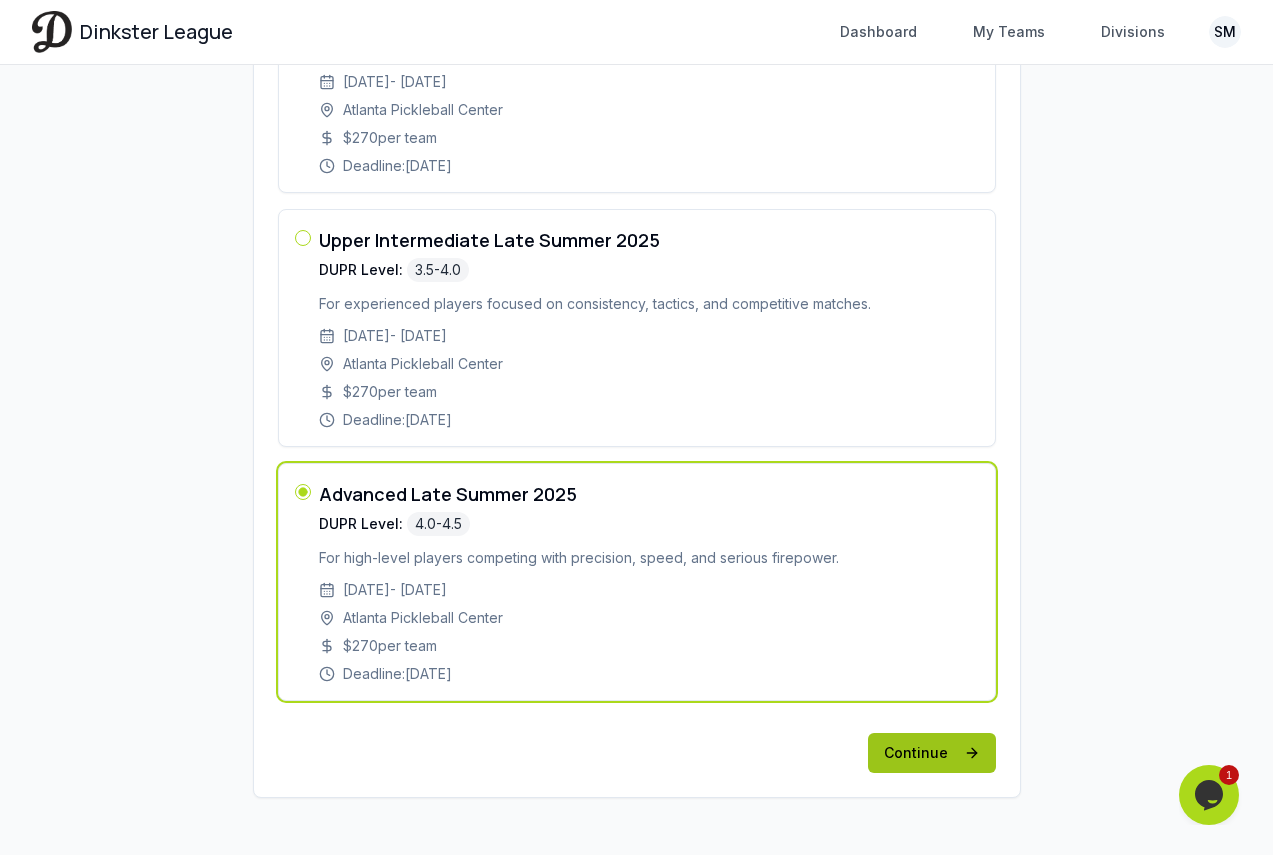 click on "Continue" at bounding box center (932, 753) 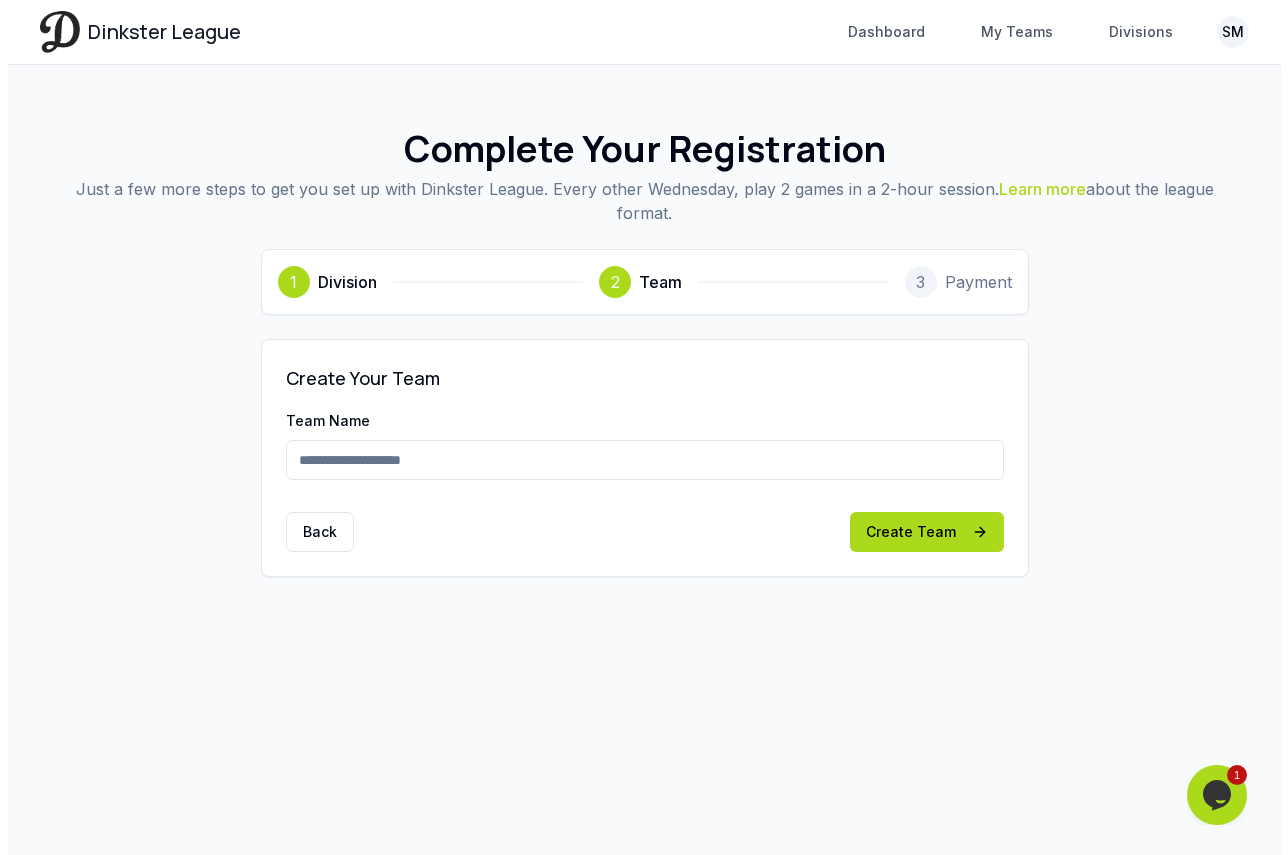 scroll, scrollTop: 0, scrollLeft: 0, axis: both 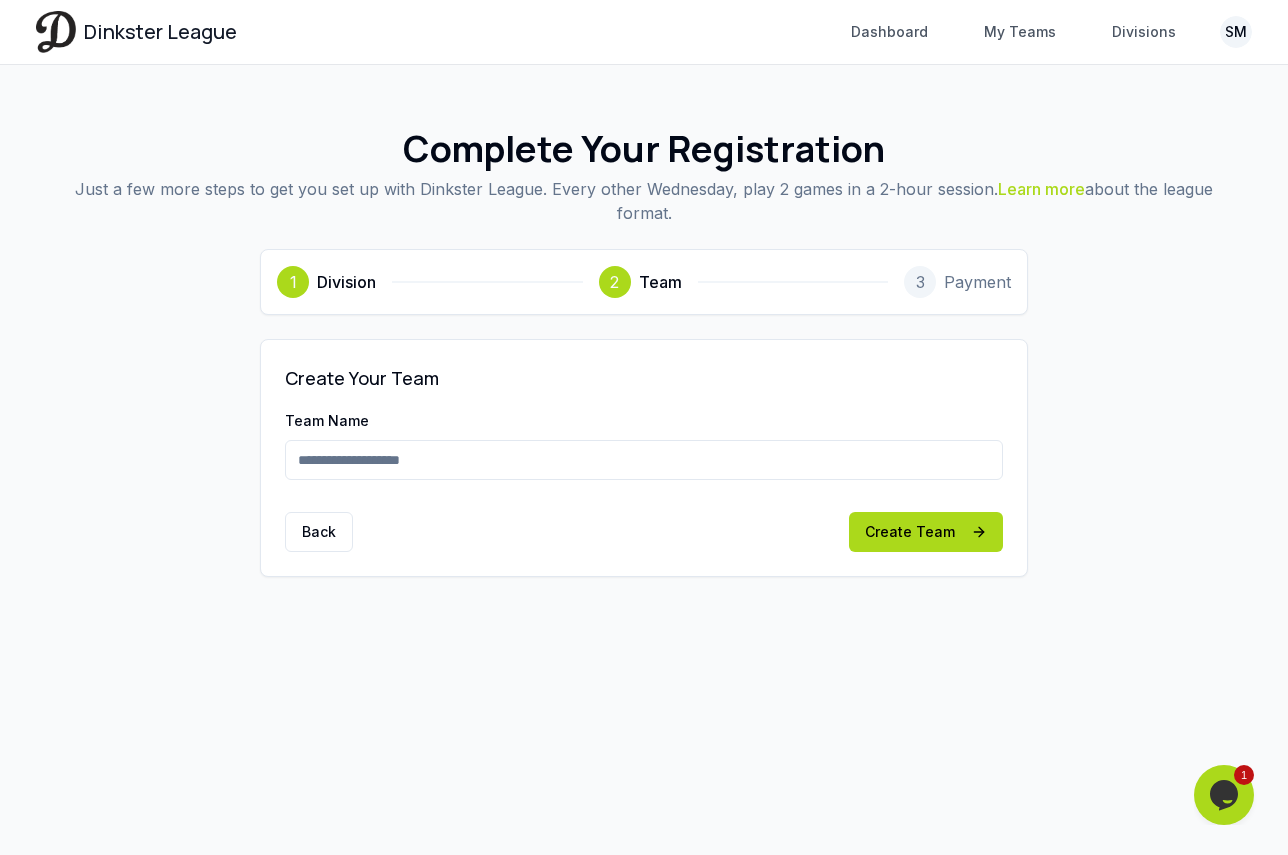 click on "Team Name" at bounding box center [644, 460] 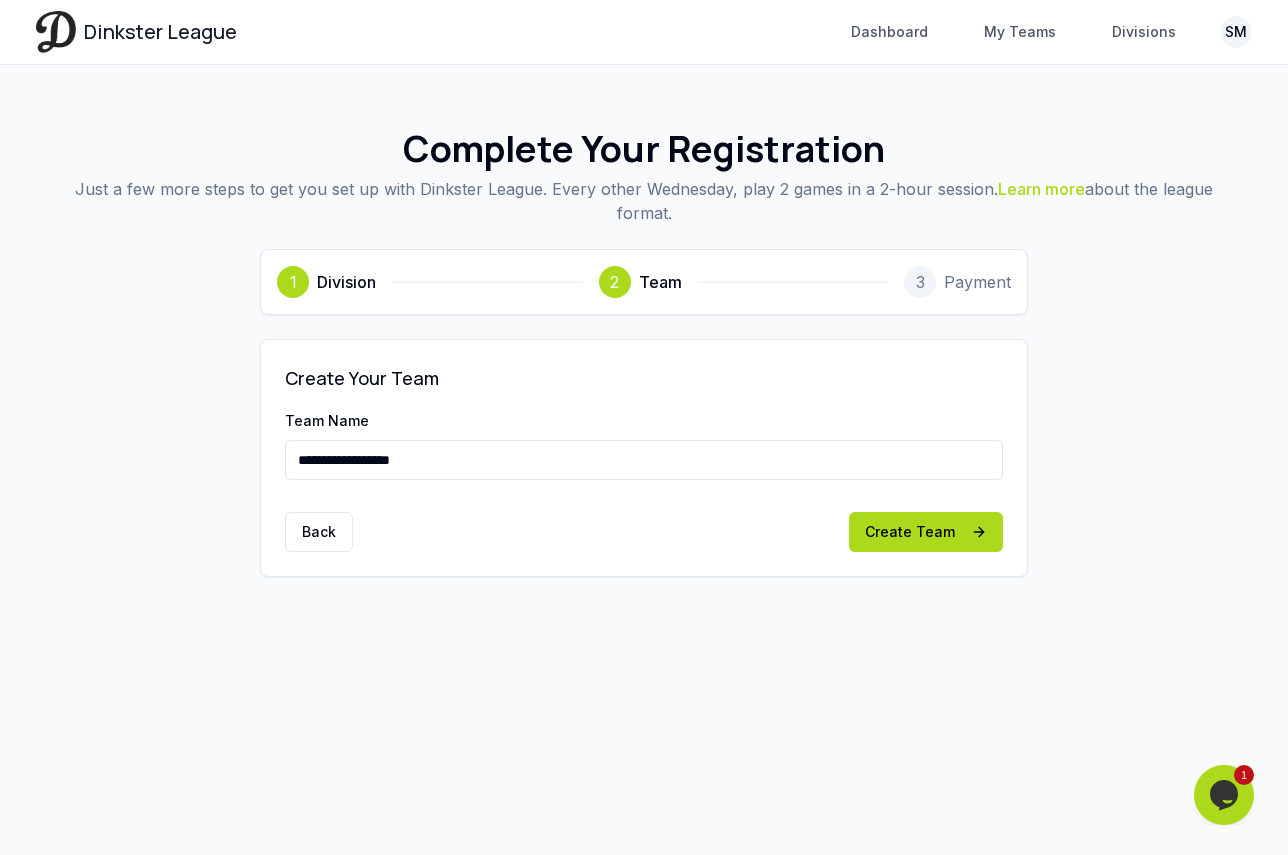 type on "**********" 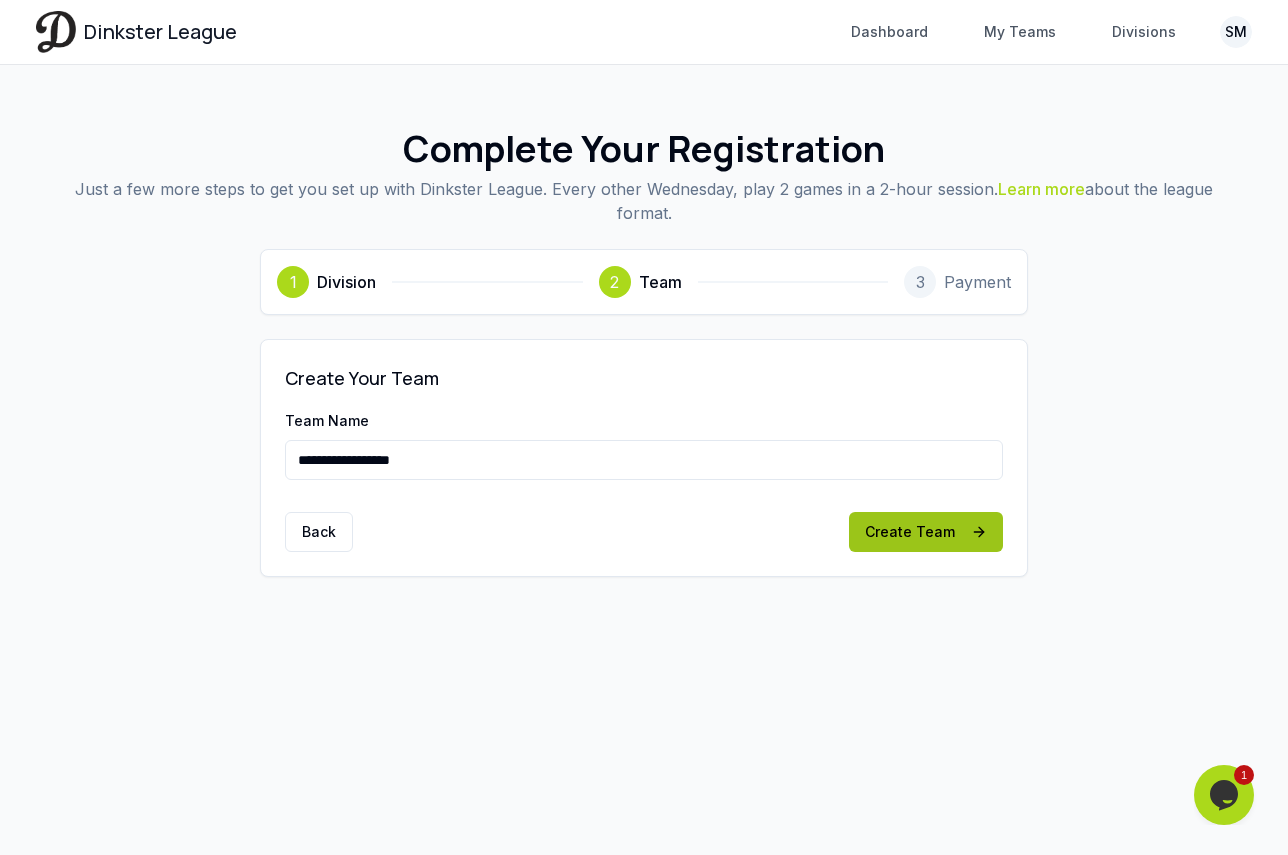 click on "Create Team" at bounding box center (926, 532) 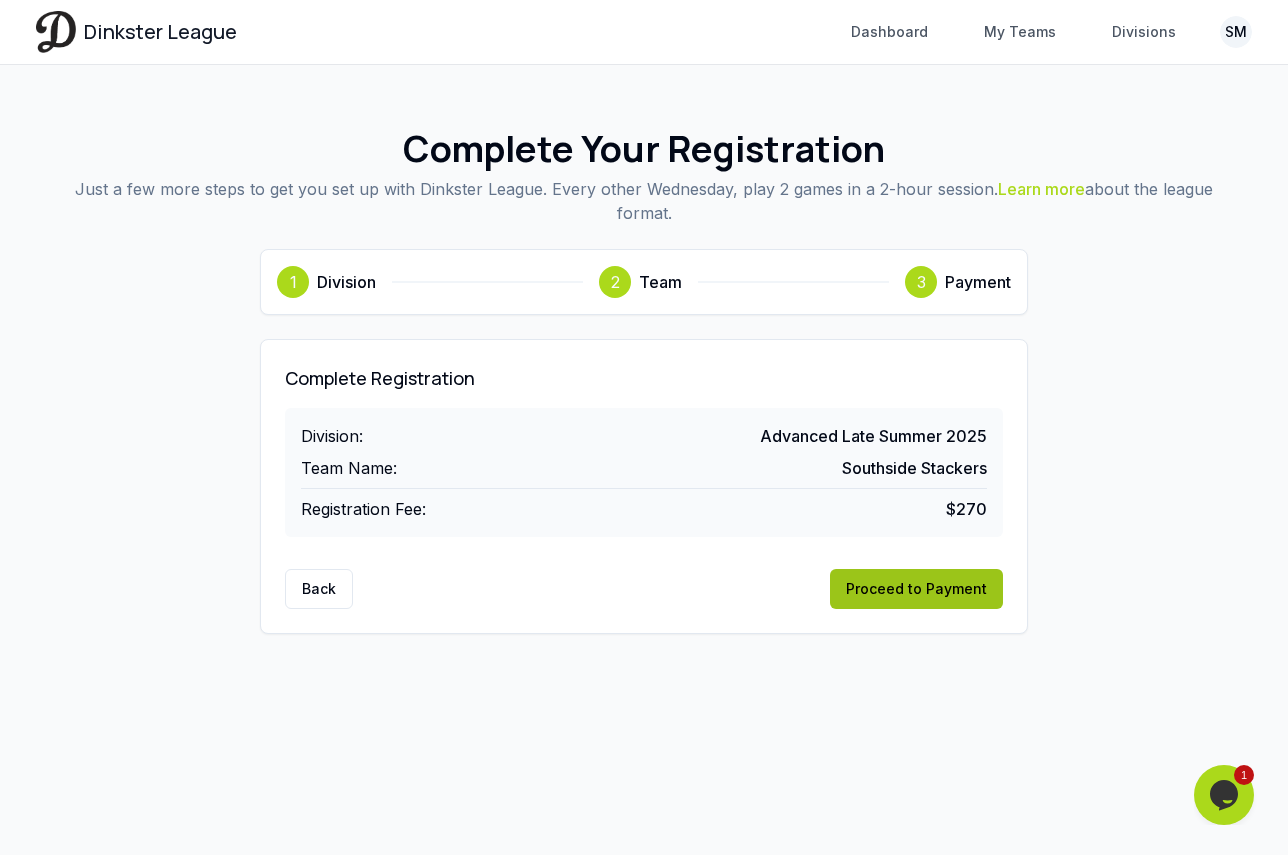 click on "Proceed to Payment" at bounding box center [916, 589] 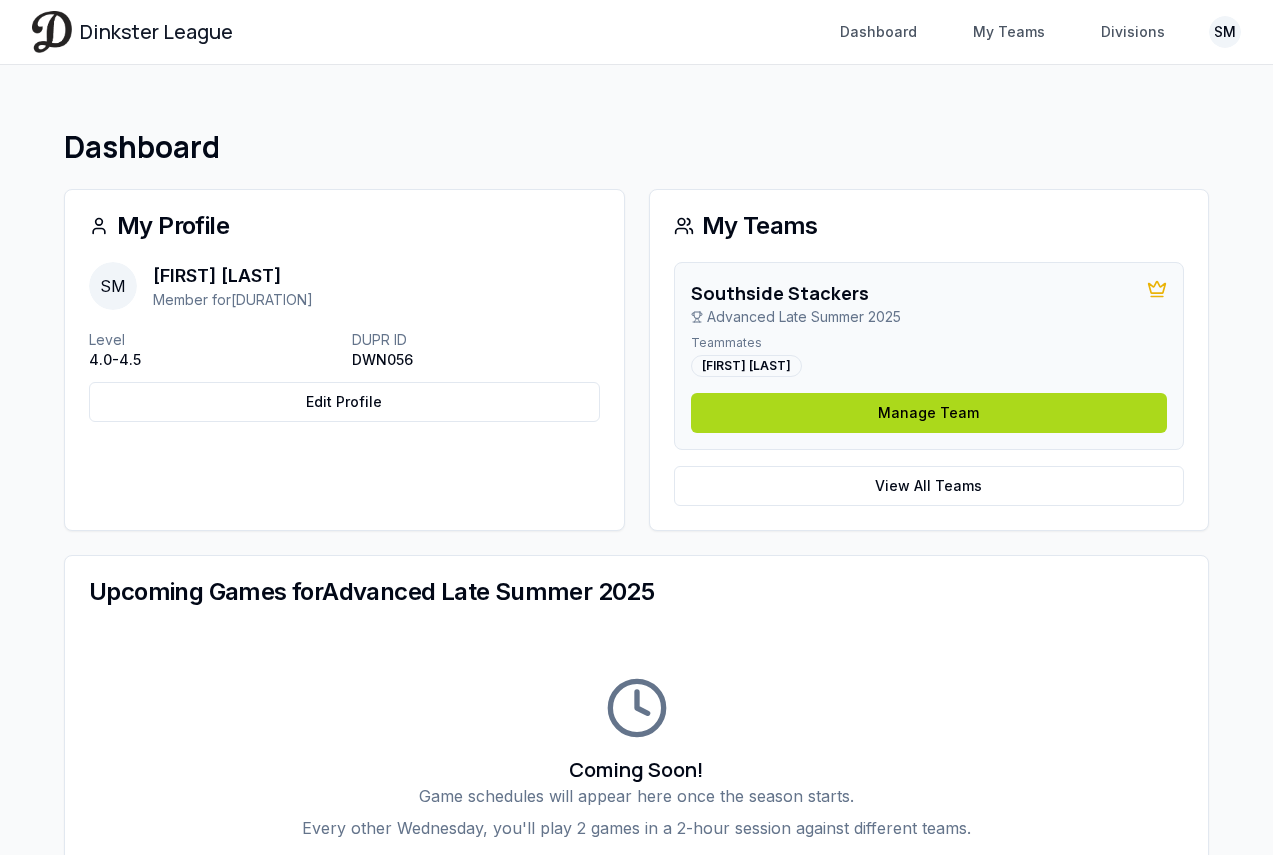 scroll, scrollTop: 0, scrollLeft: 0, axis: both 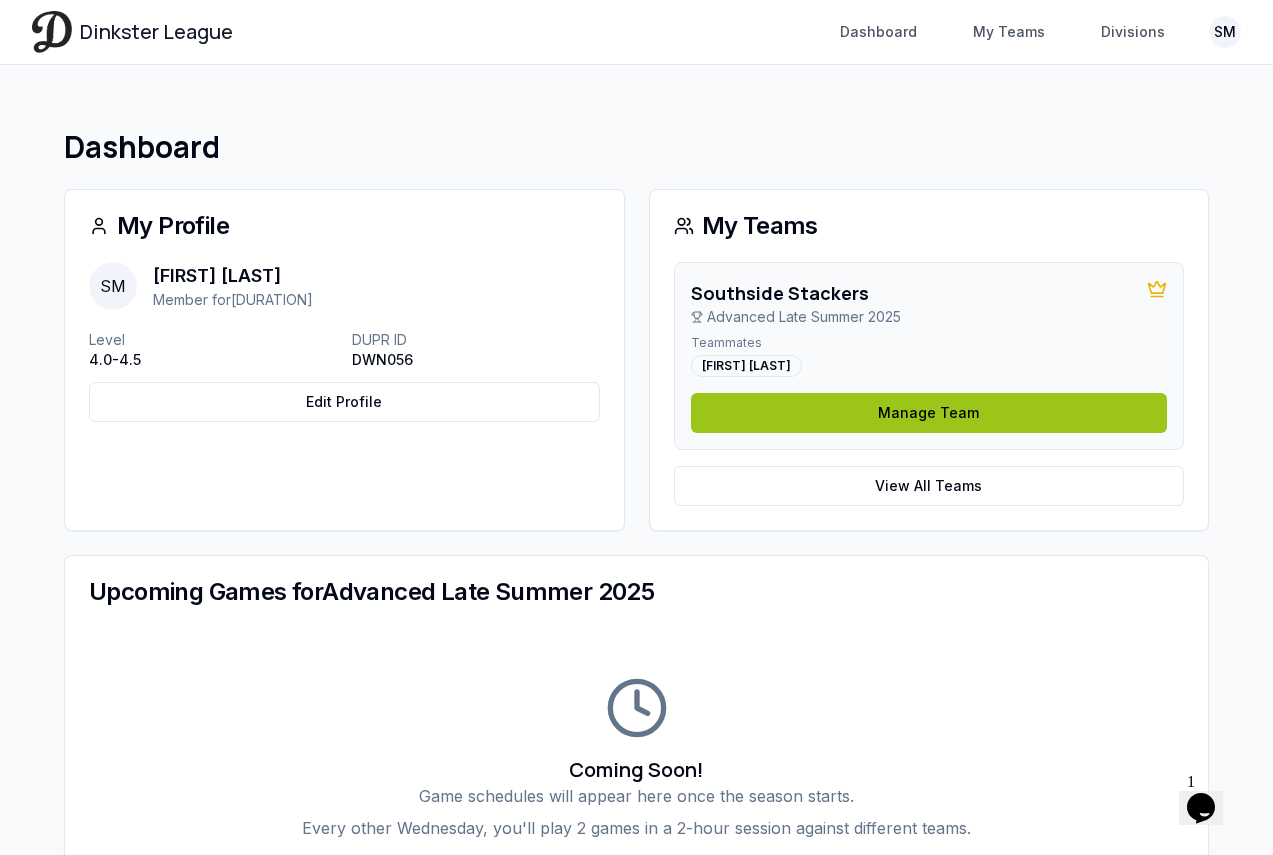 click on "Manage Team" at bounding box center (929, 413) 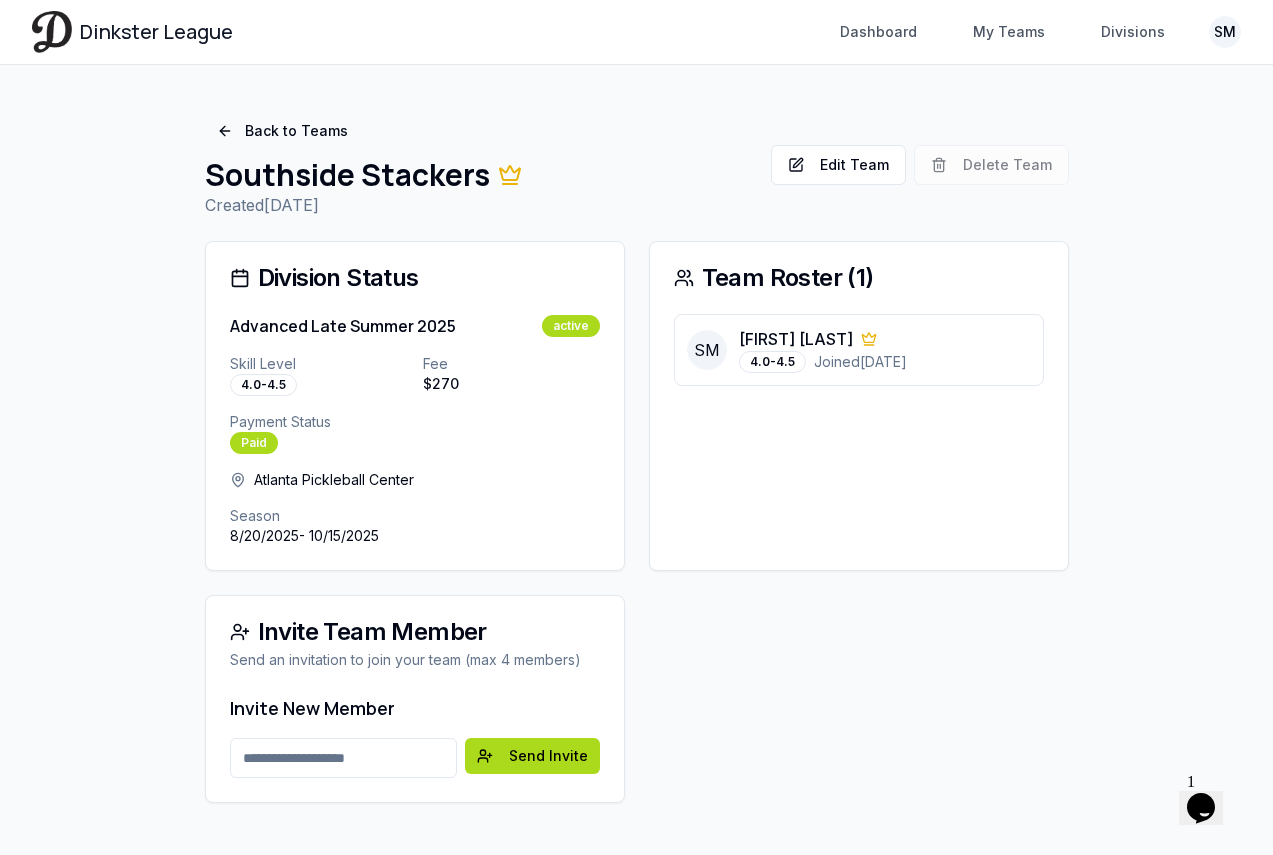 scroll, scrollTop: 28, scrollLeft: 0, axis: vertical 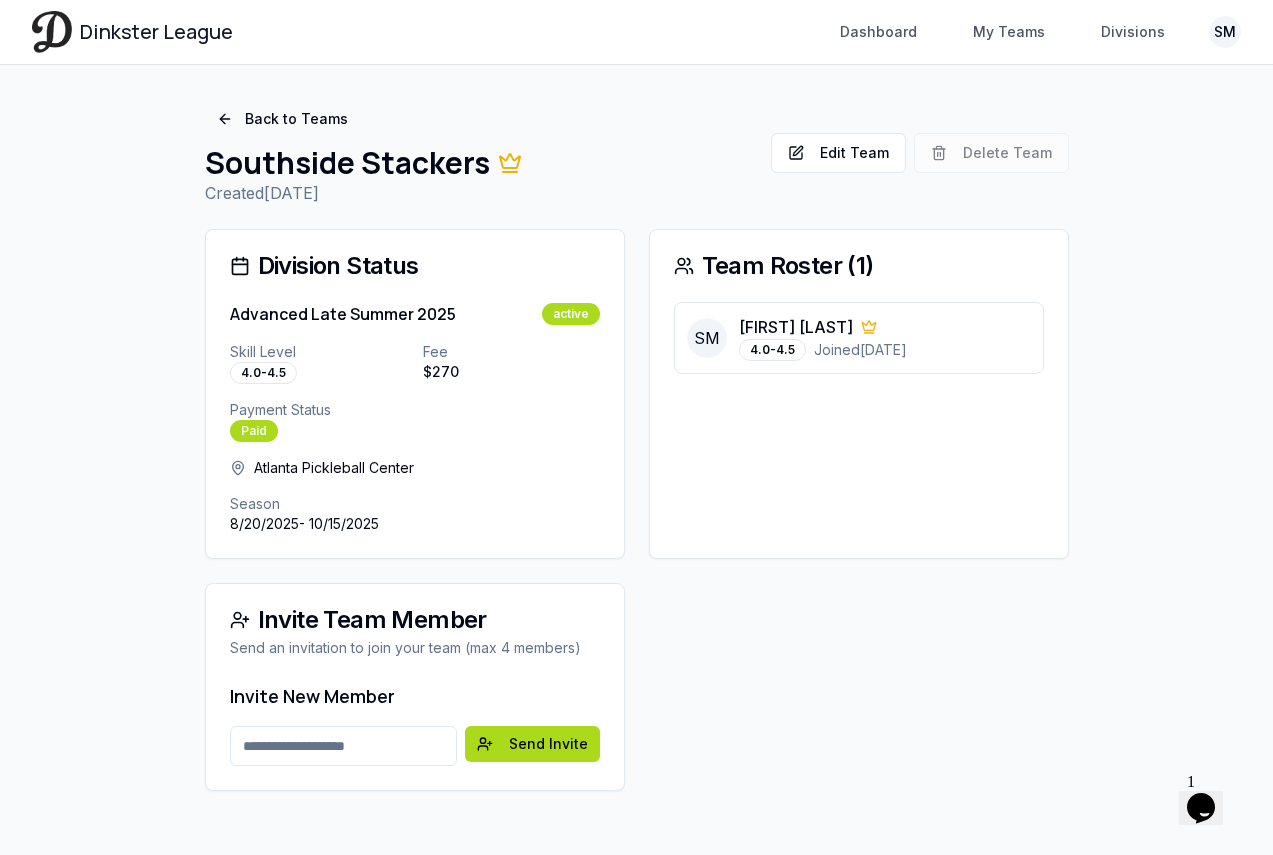 click on "Email address" at bounding box center [343, 746] 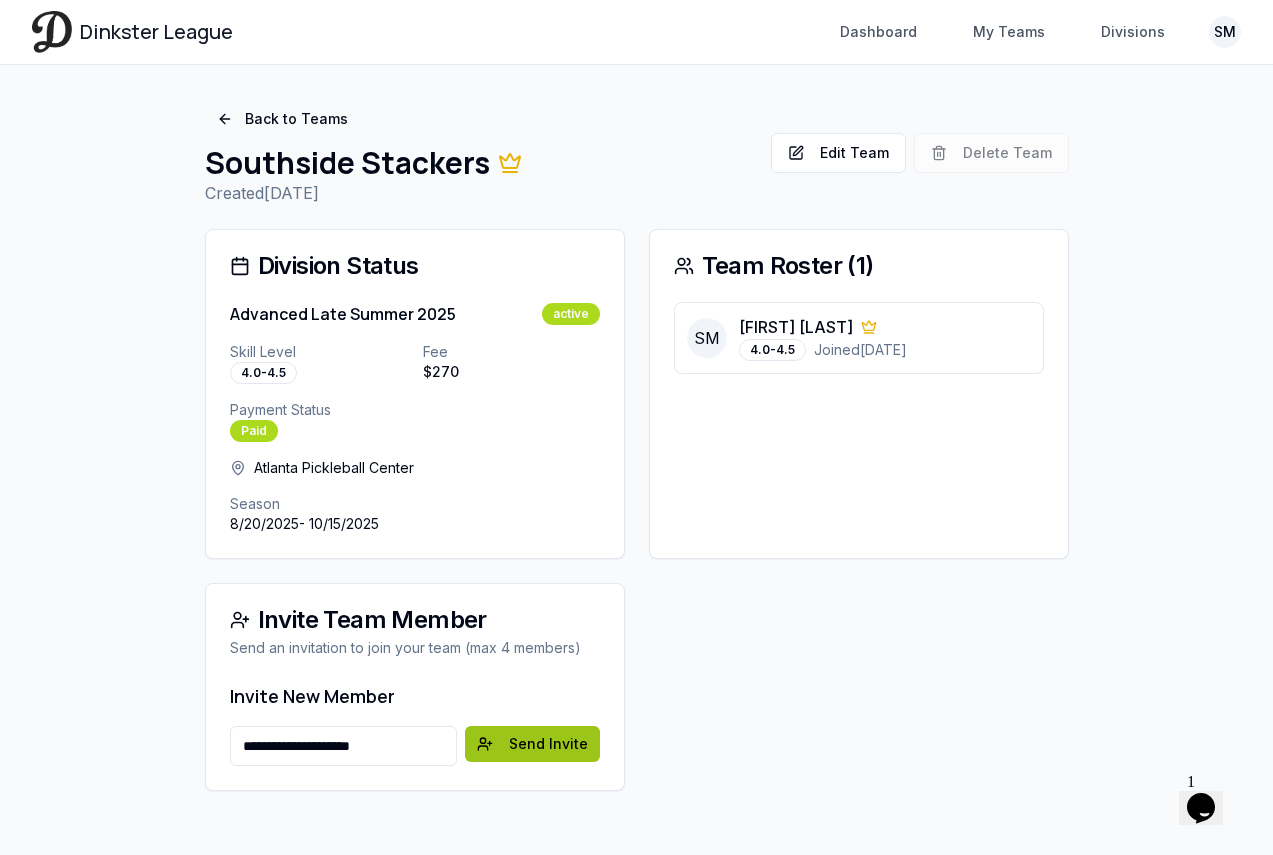 click on "Send Invite" at bounding box center [532, 744] 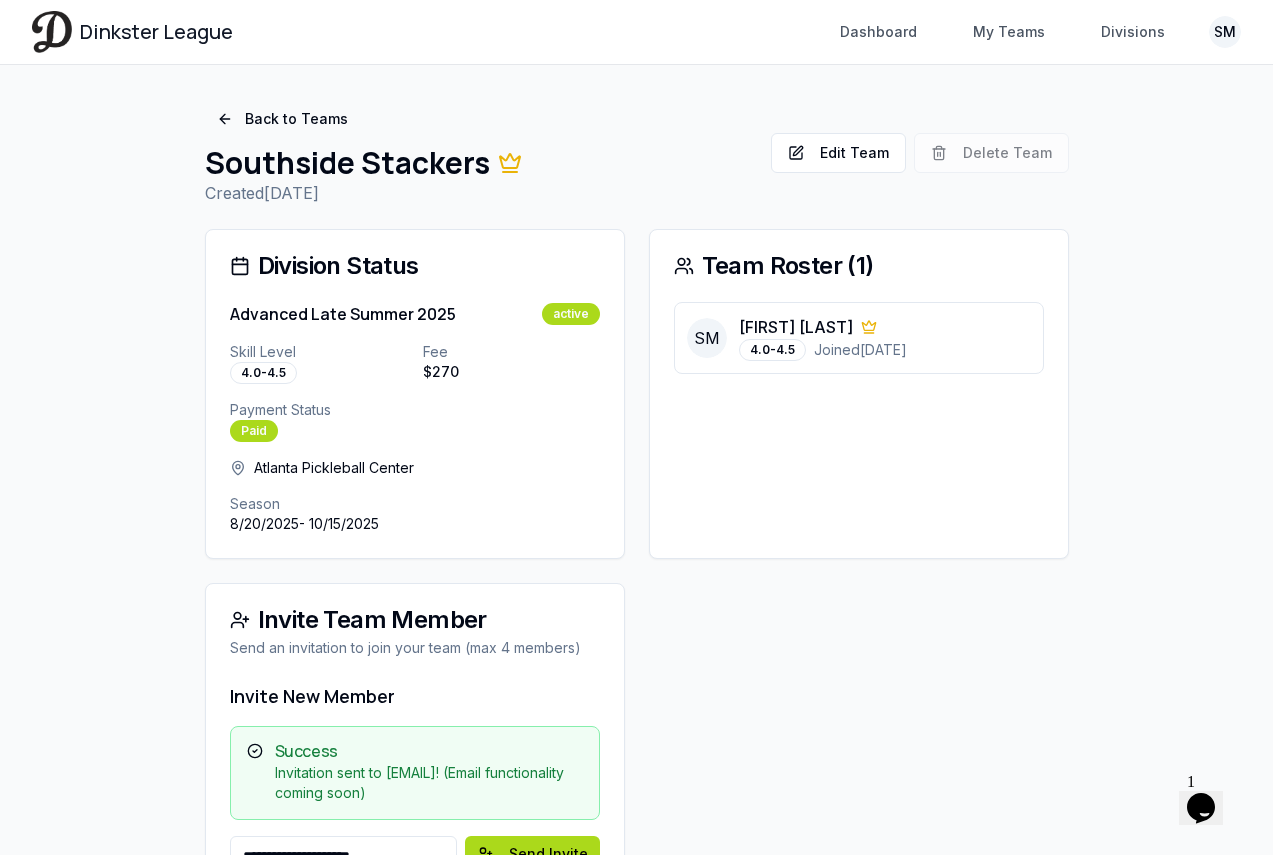 scroll, scrollTop: 138, scrollLeft: 0, axis: vertical 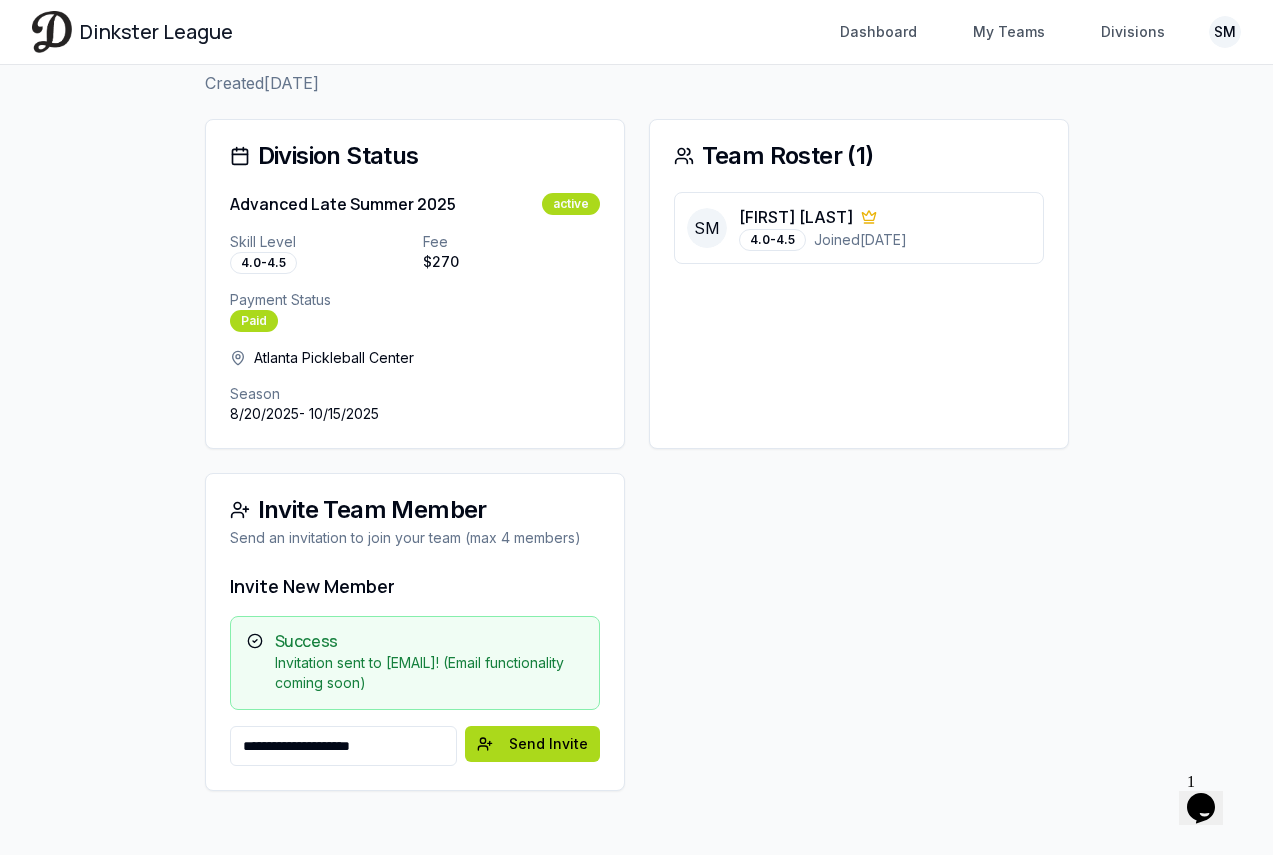 click on "**********" at bounding box center [343, 746] 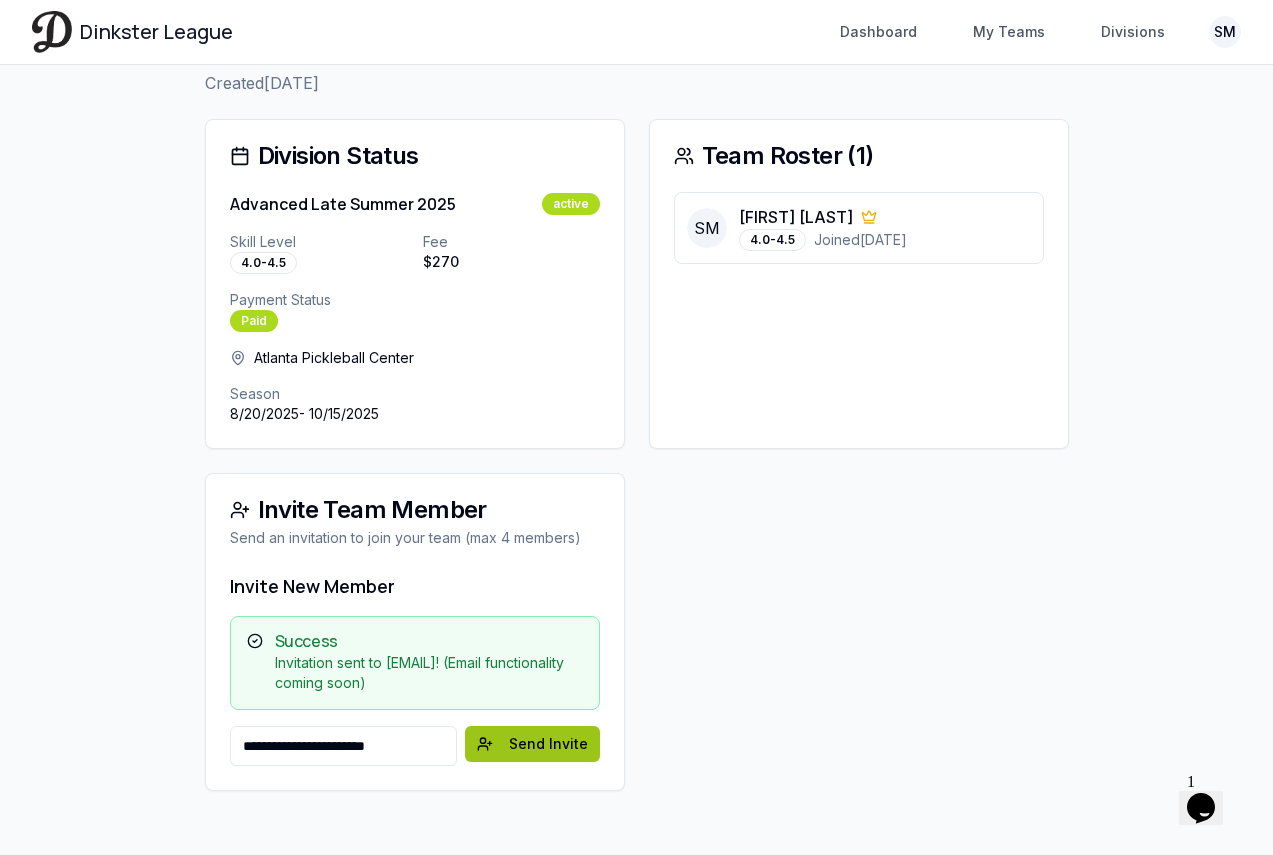 type on "**********" 